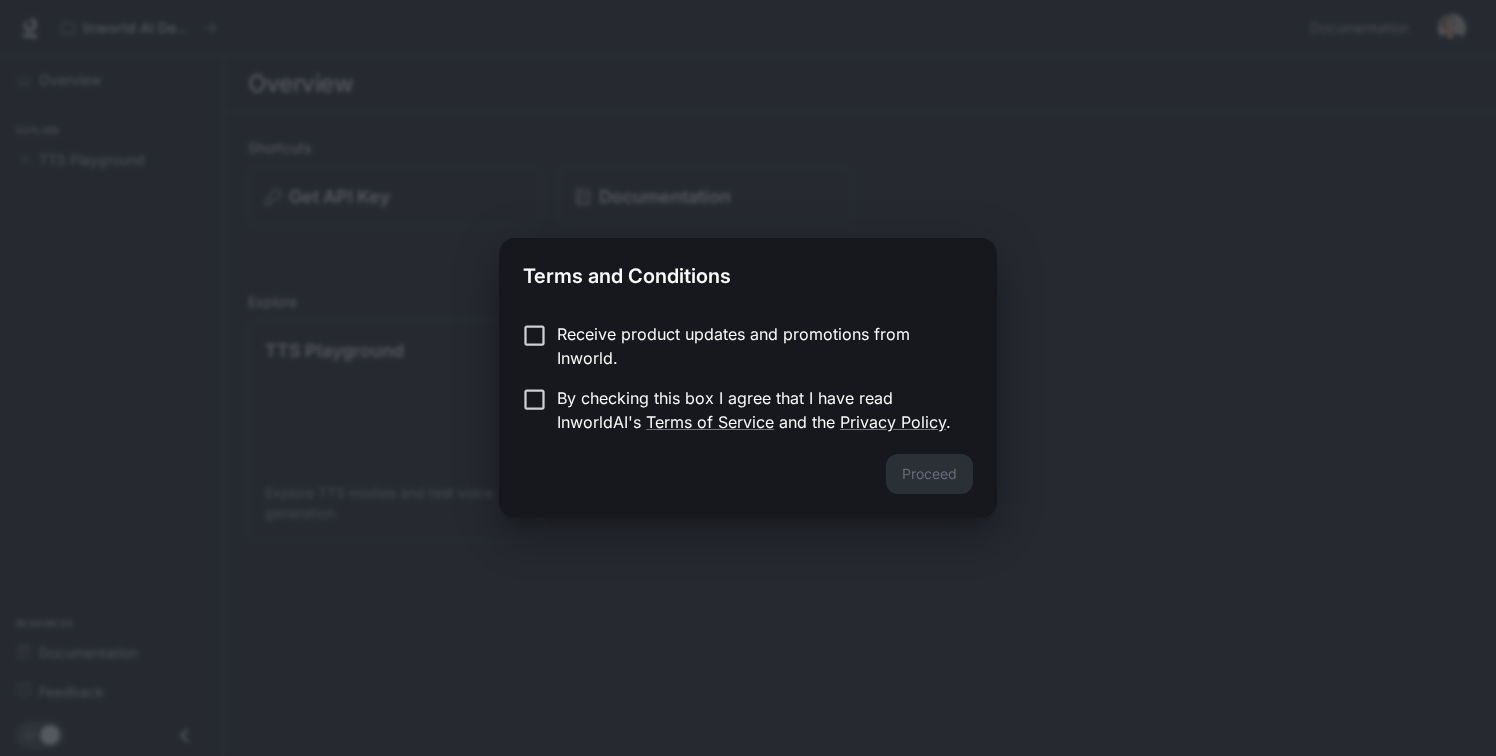 scroll, scrollTop: 0, scrollLeft: 0, axis: both 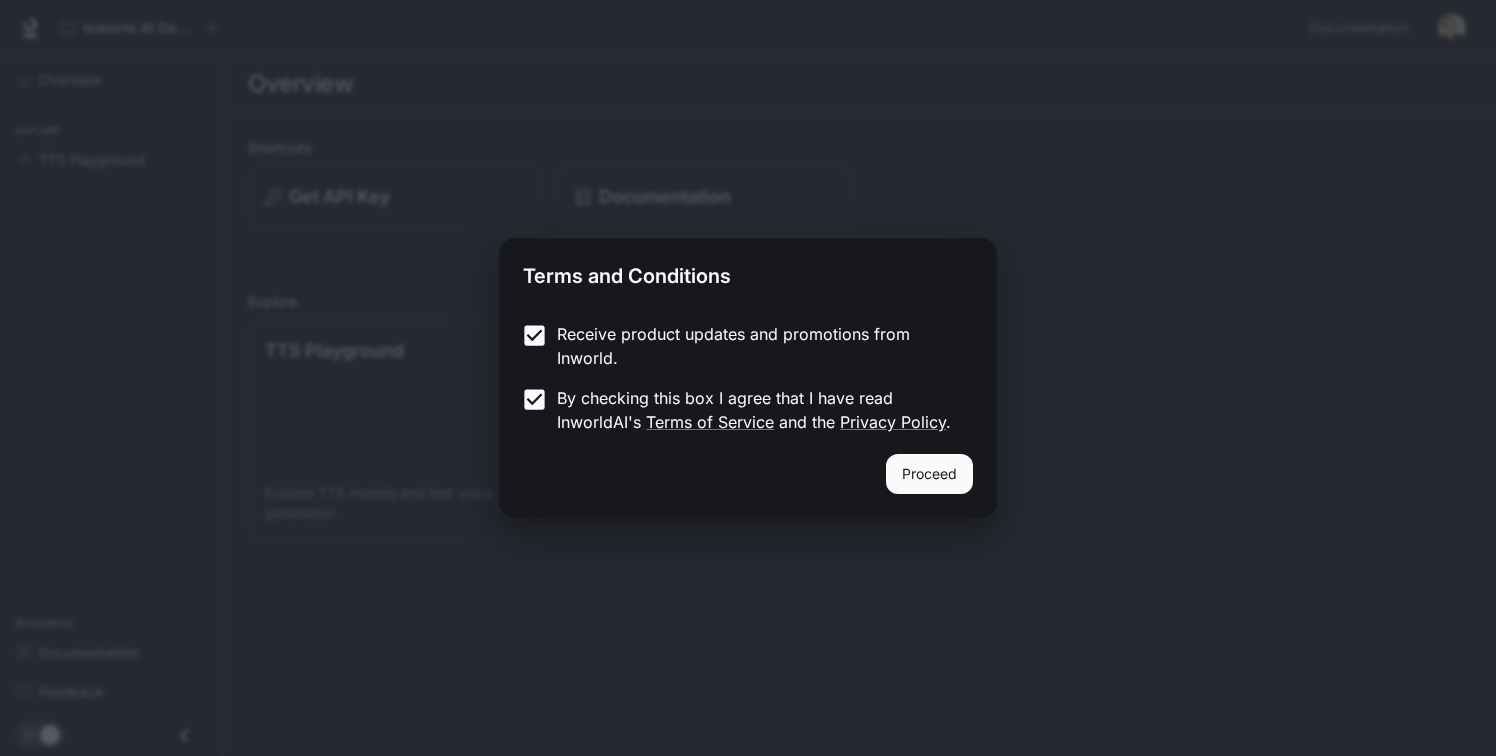 click on "Proceed" at bounding box center [929, 474] 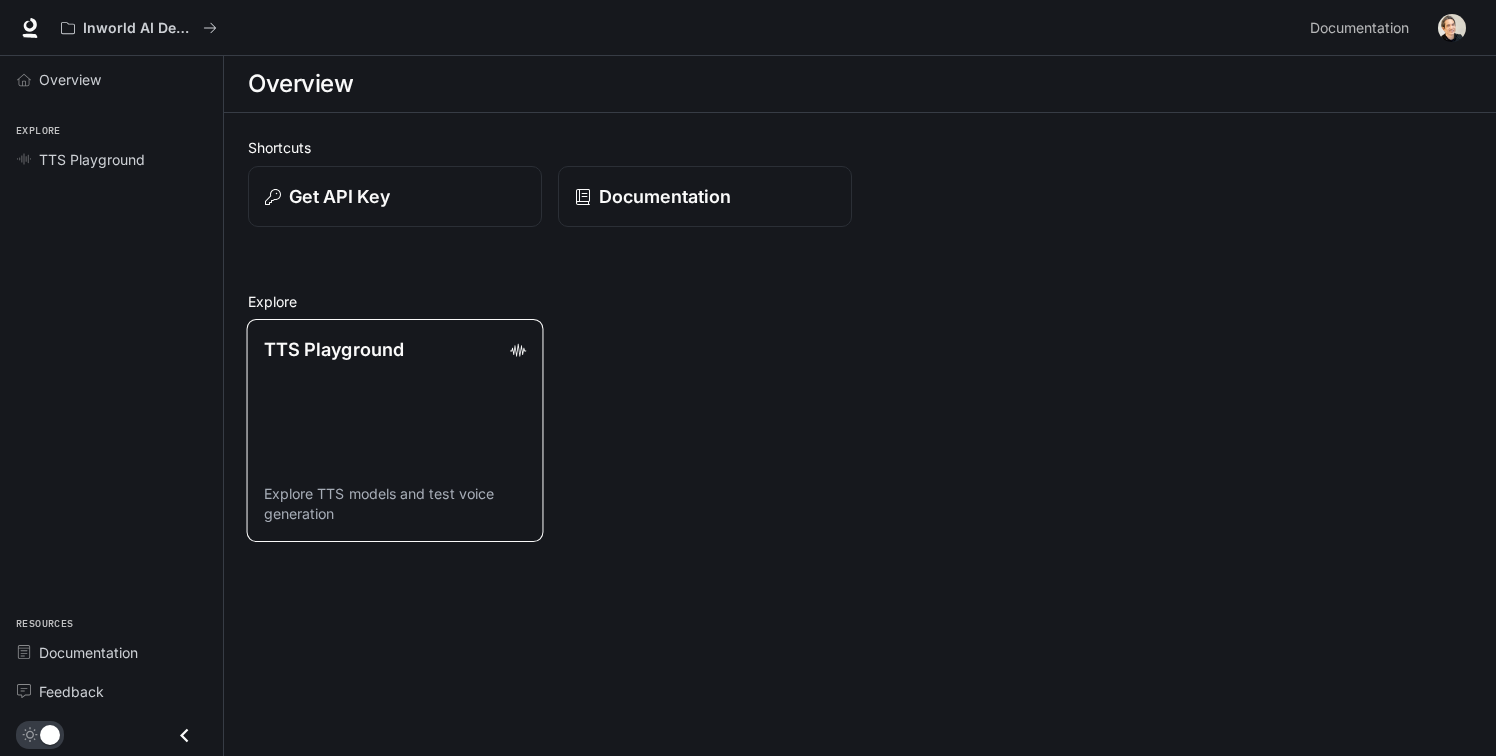 click on "TTS Playground Explore TTS models and test voice generation" at bounding box center (395, 430) 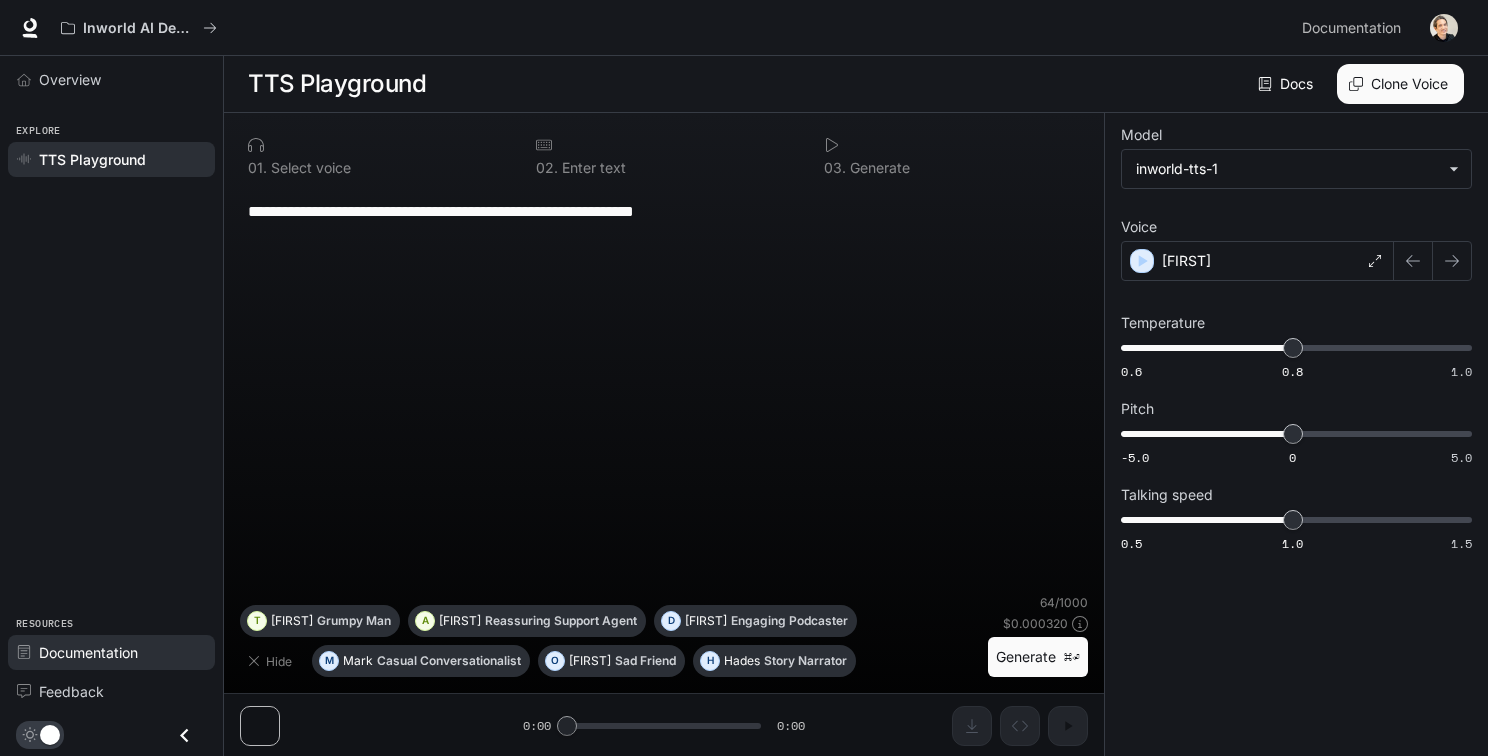 click on "Documentation" at bounding box center (88, 652) 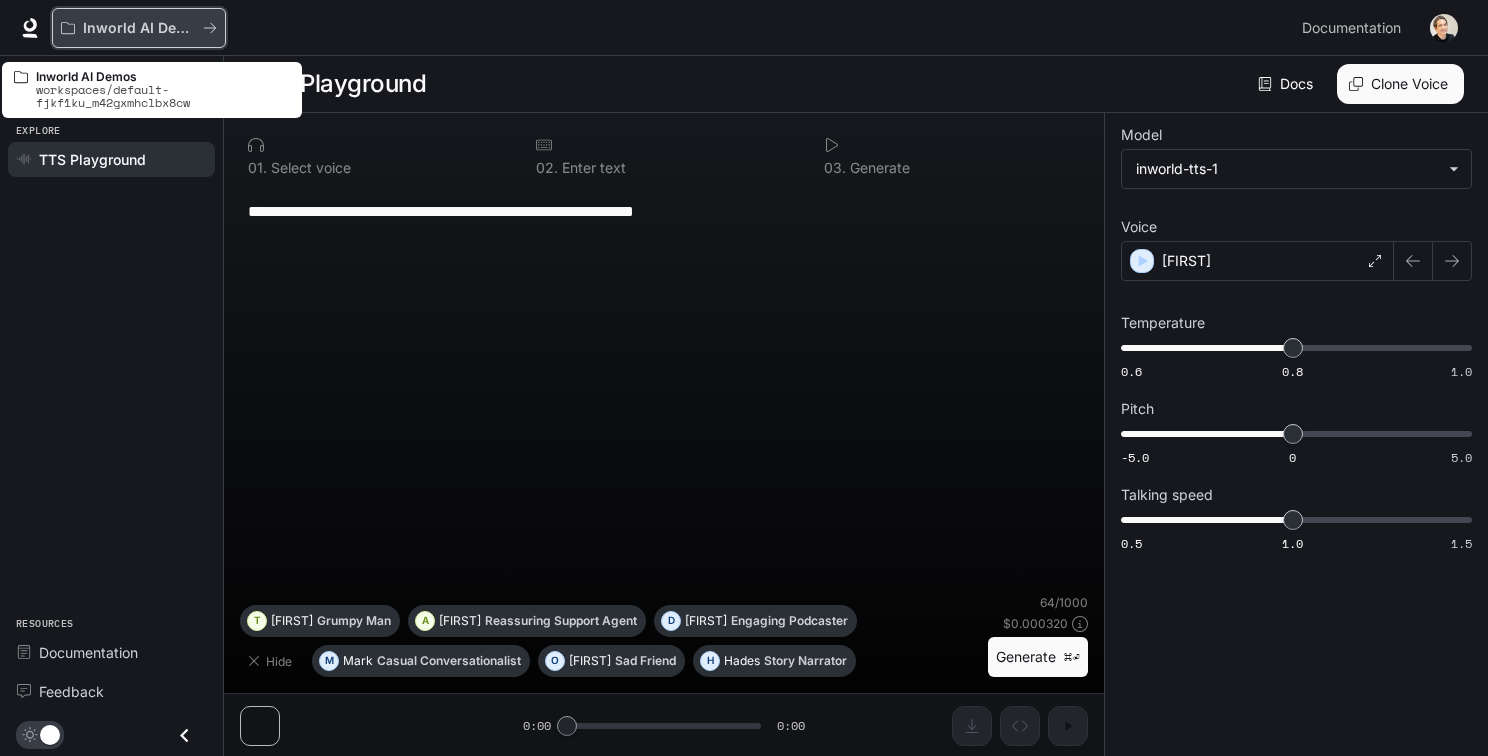 click on "Inworld AI Demos" at bounding box center (139, 28) 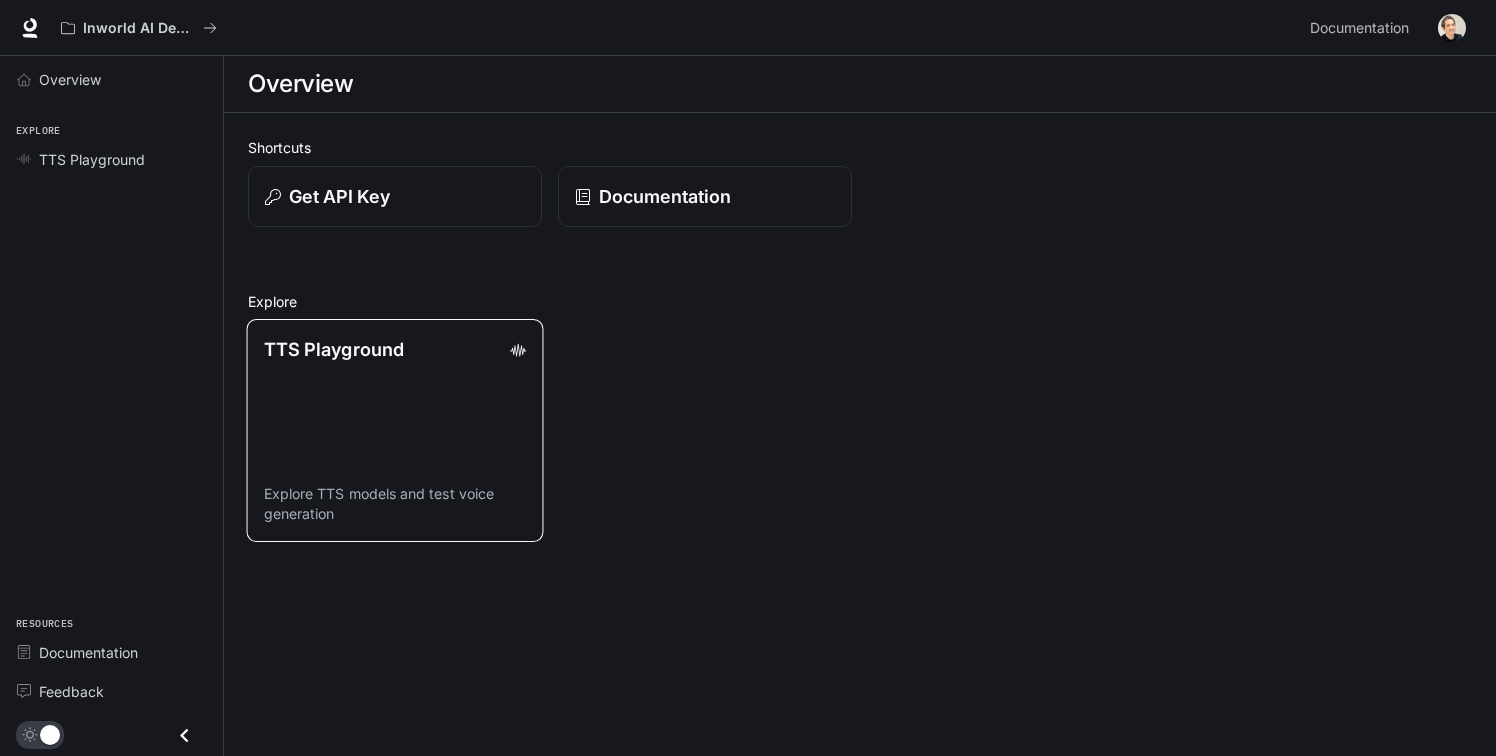 click on "TTS Playground Explore TTS models and test voice generation" at bounding box center (395, 430) 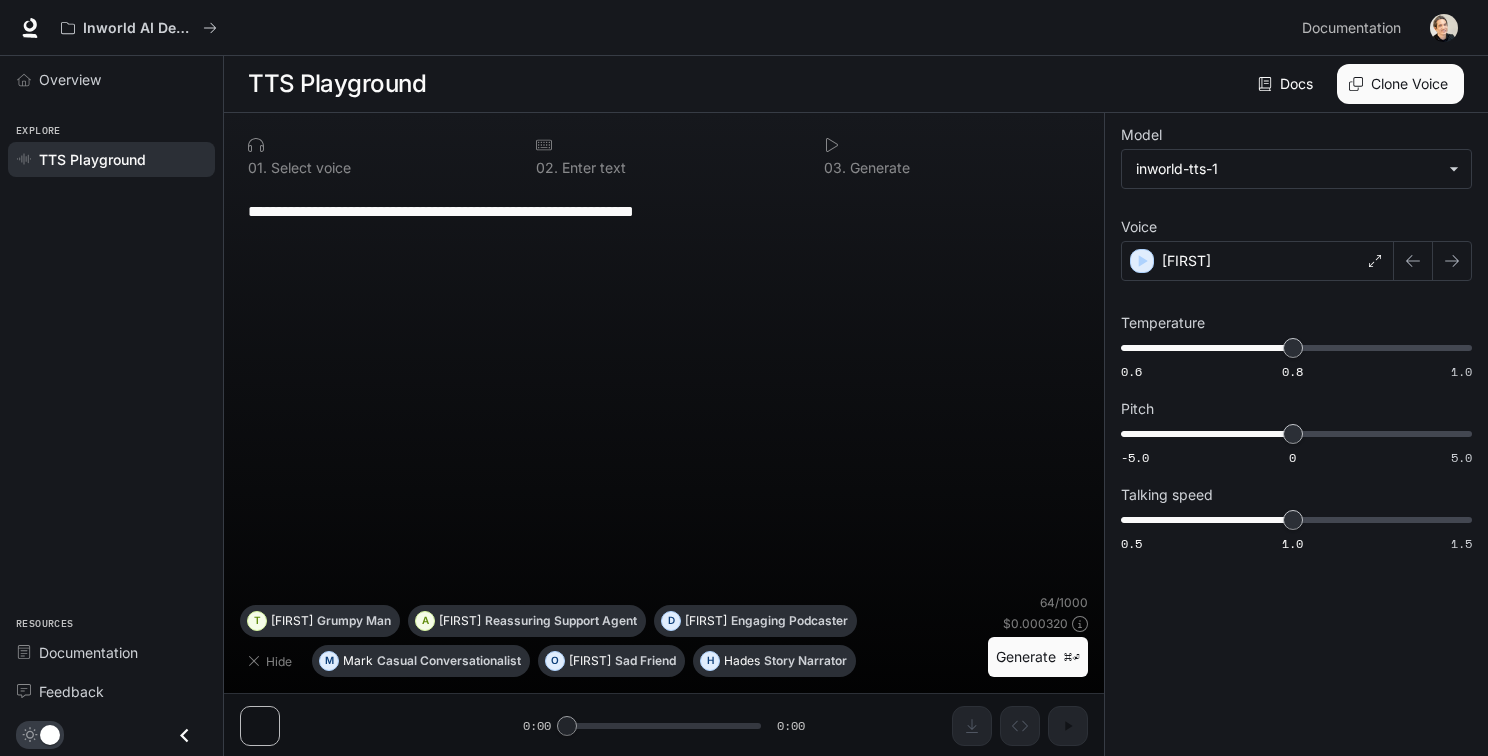 scroll, scrollTop: 1, scrollLeft: 0, axis: vertical 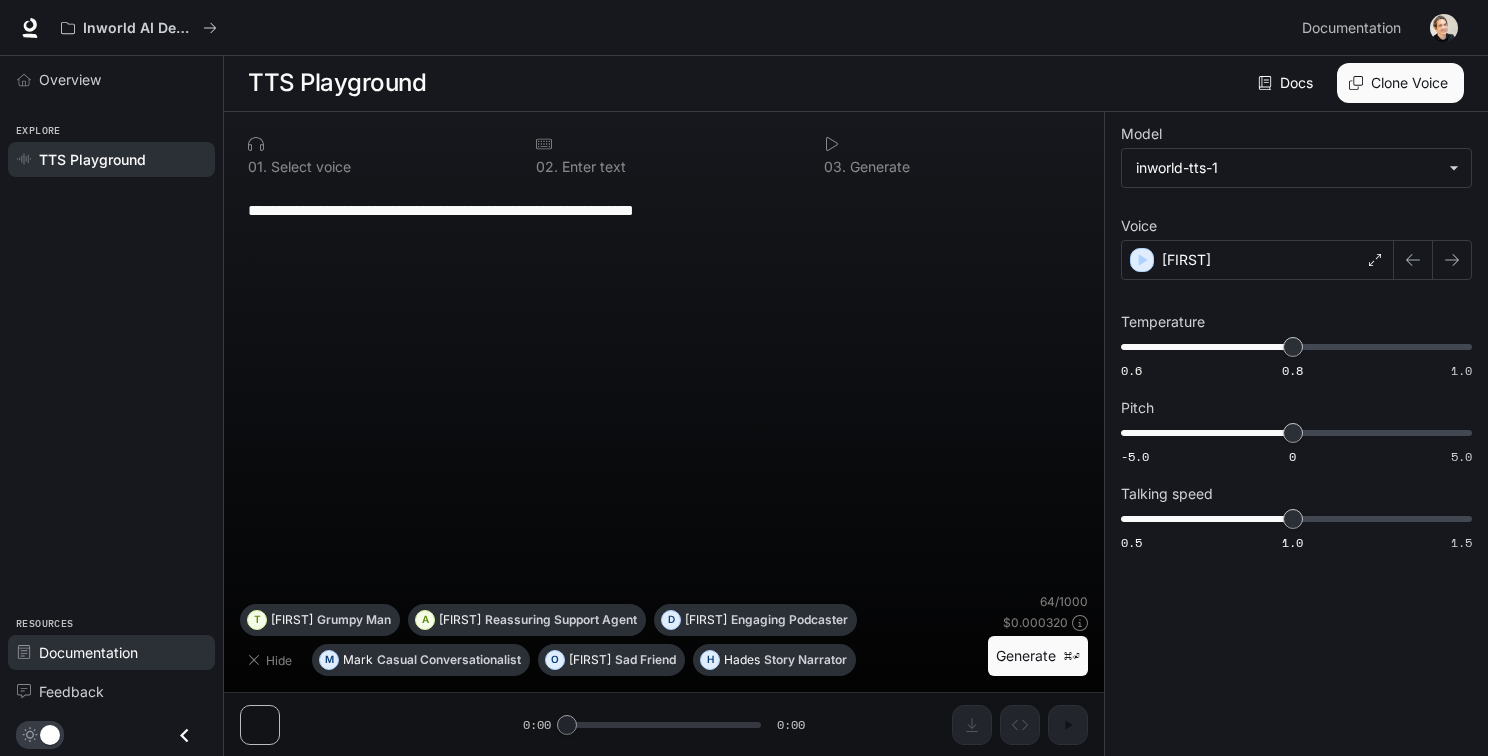 click on "Documentation" at bounding box center (88, 652) 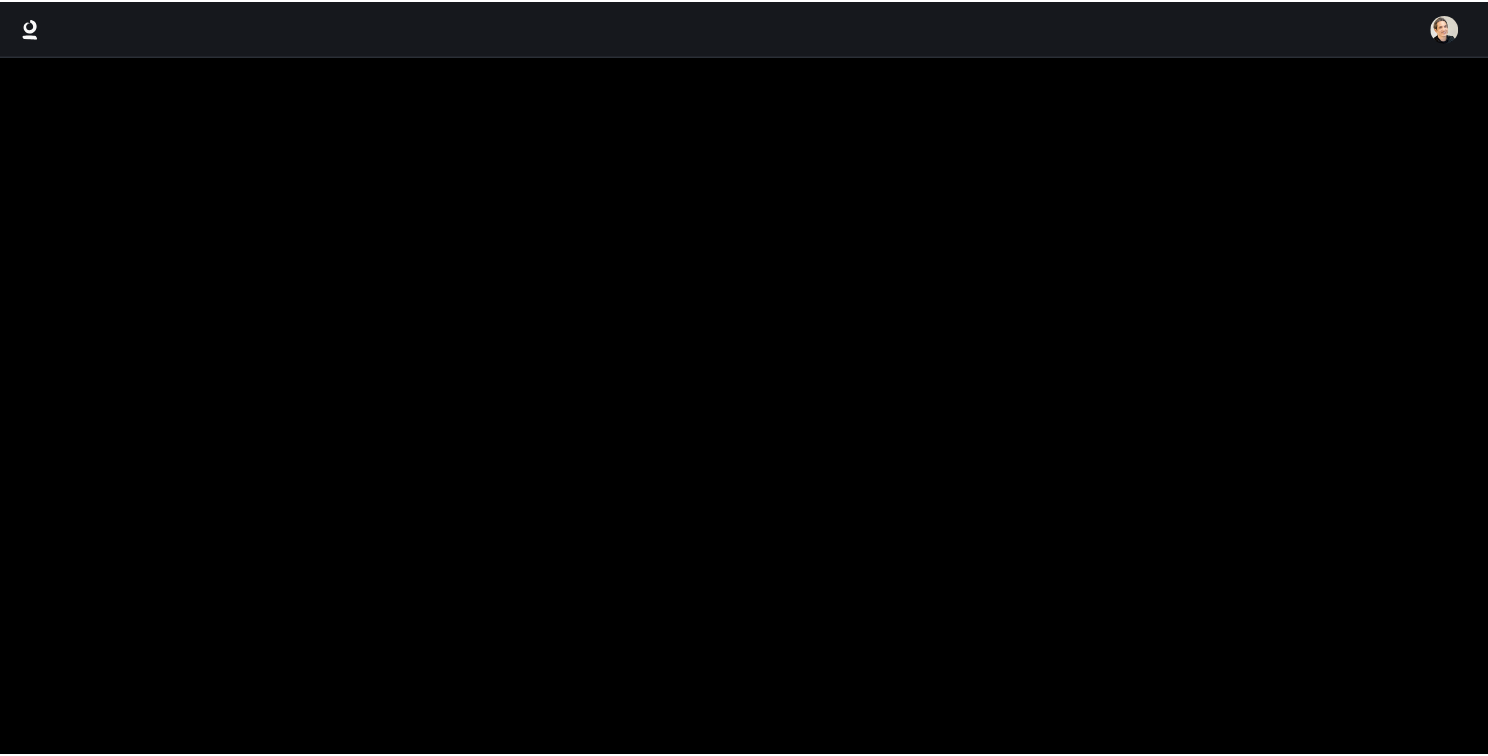 scroll, scrollTop: 0, scrollLeft: 0, axis: both 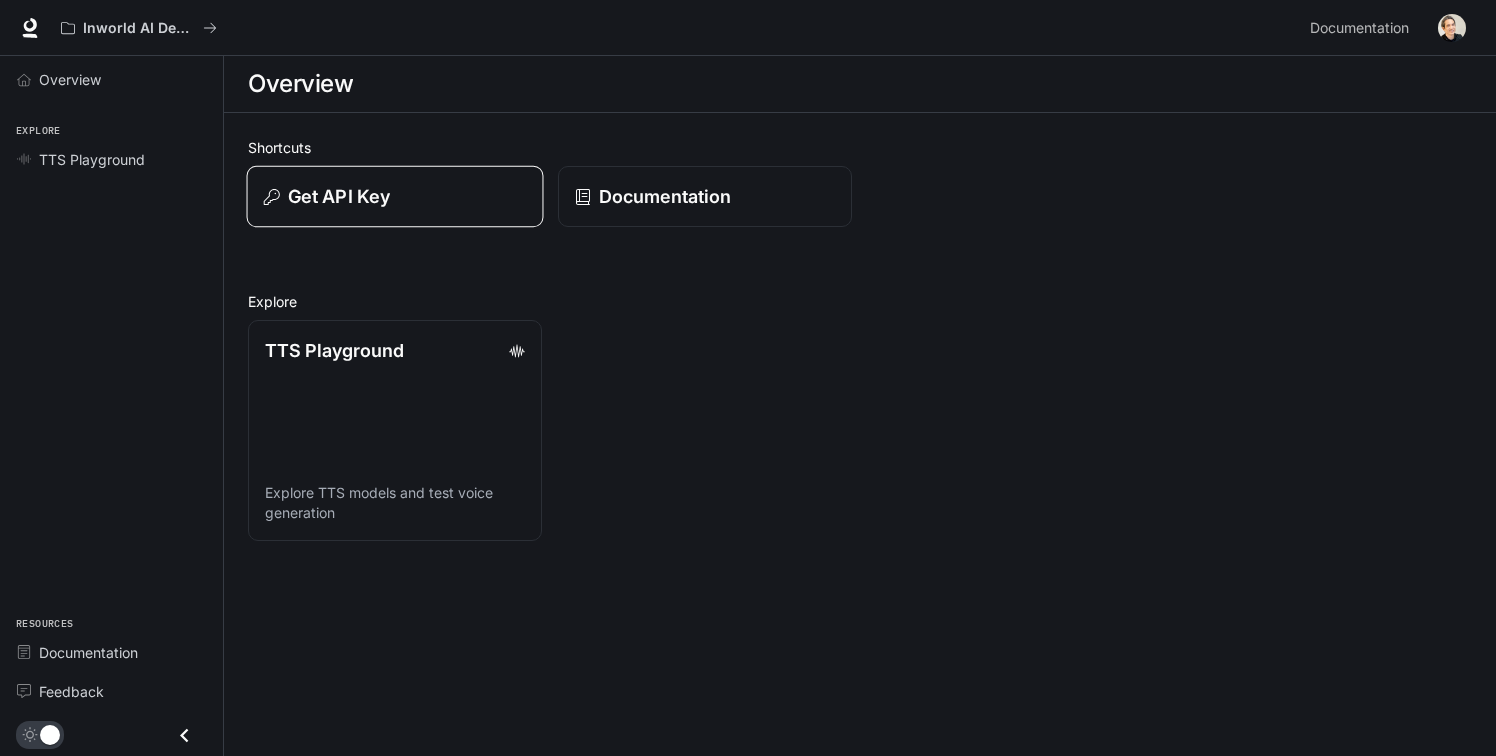 click on "Get API Key" at bounding box center (395, 196) 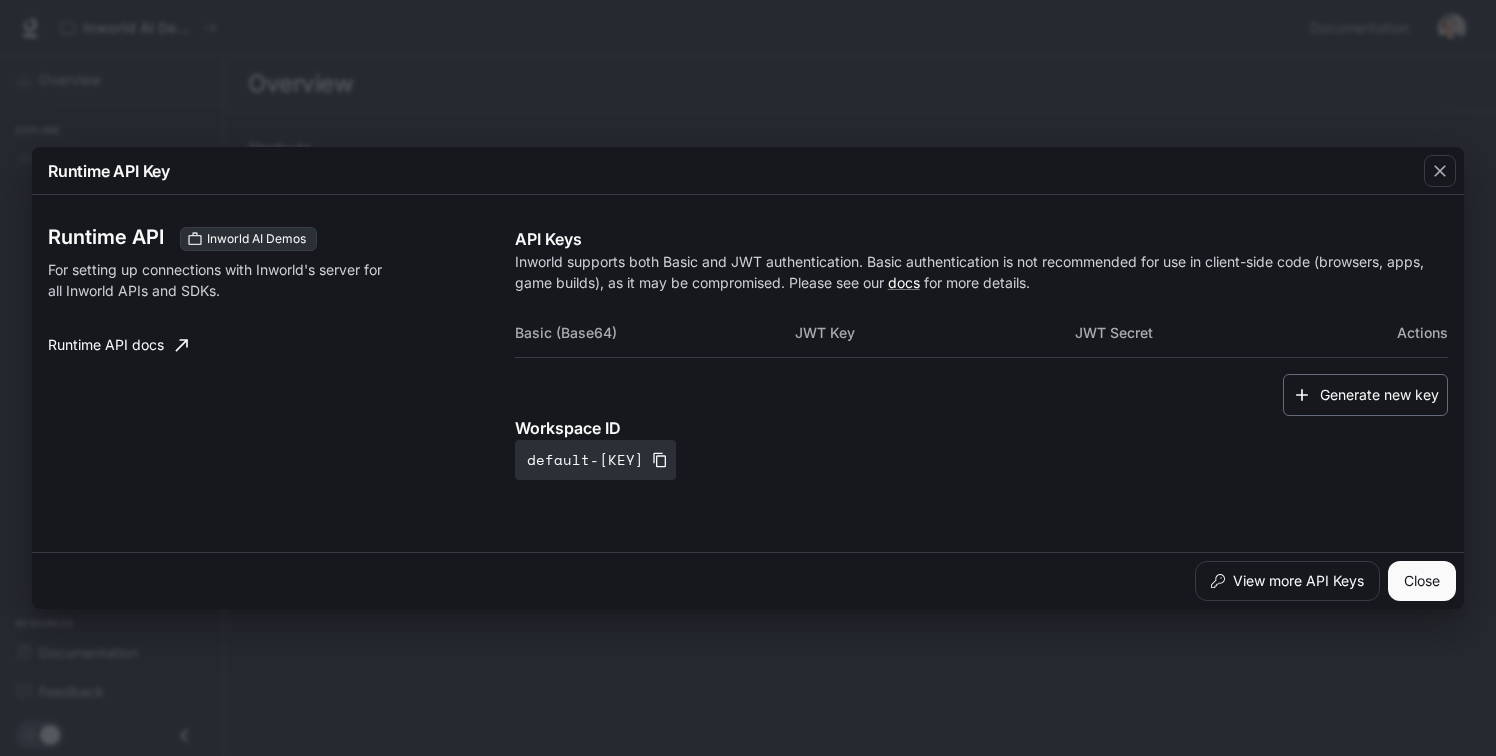 click on "Generate new key" at bounding box center [1365, 395] 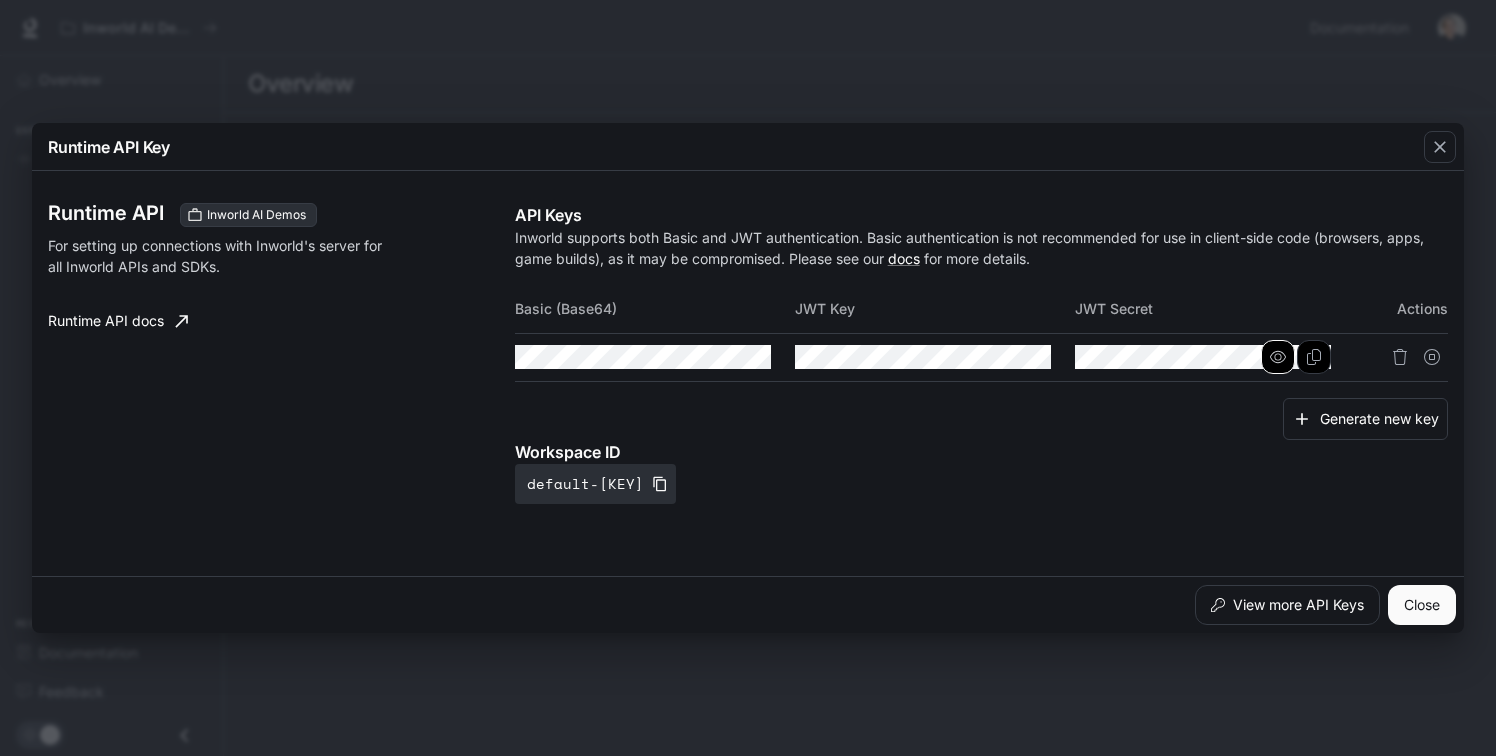 click 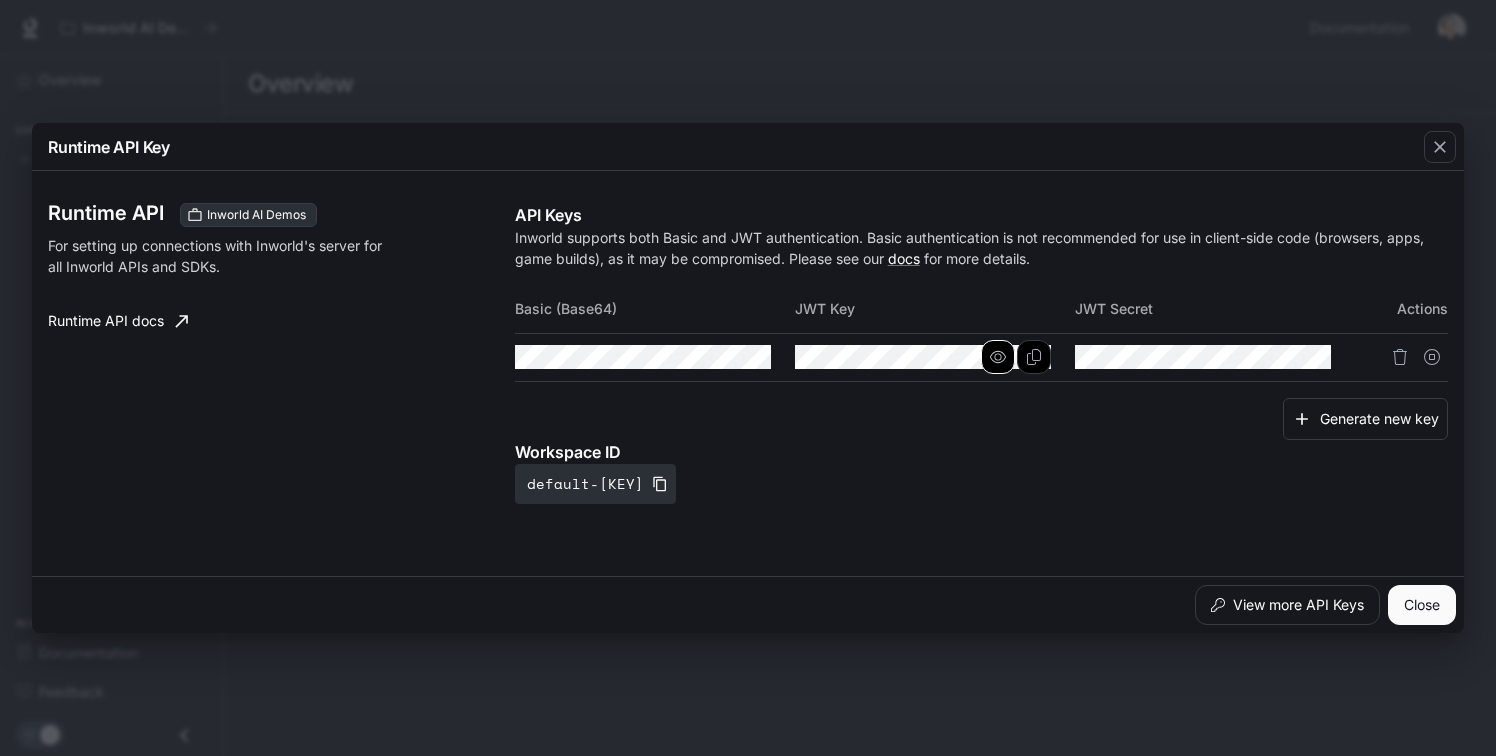 click 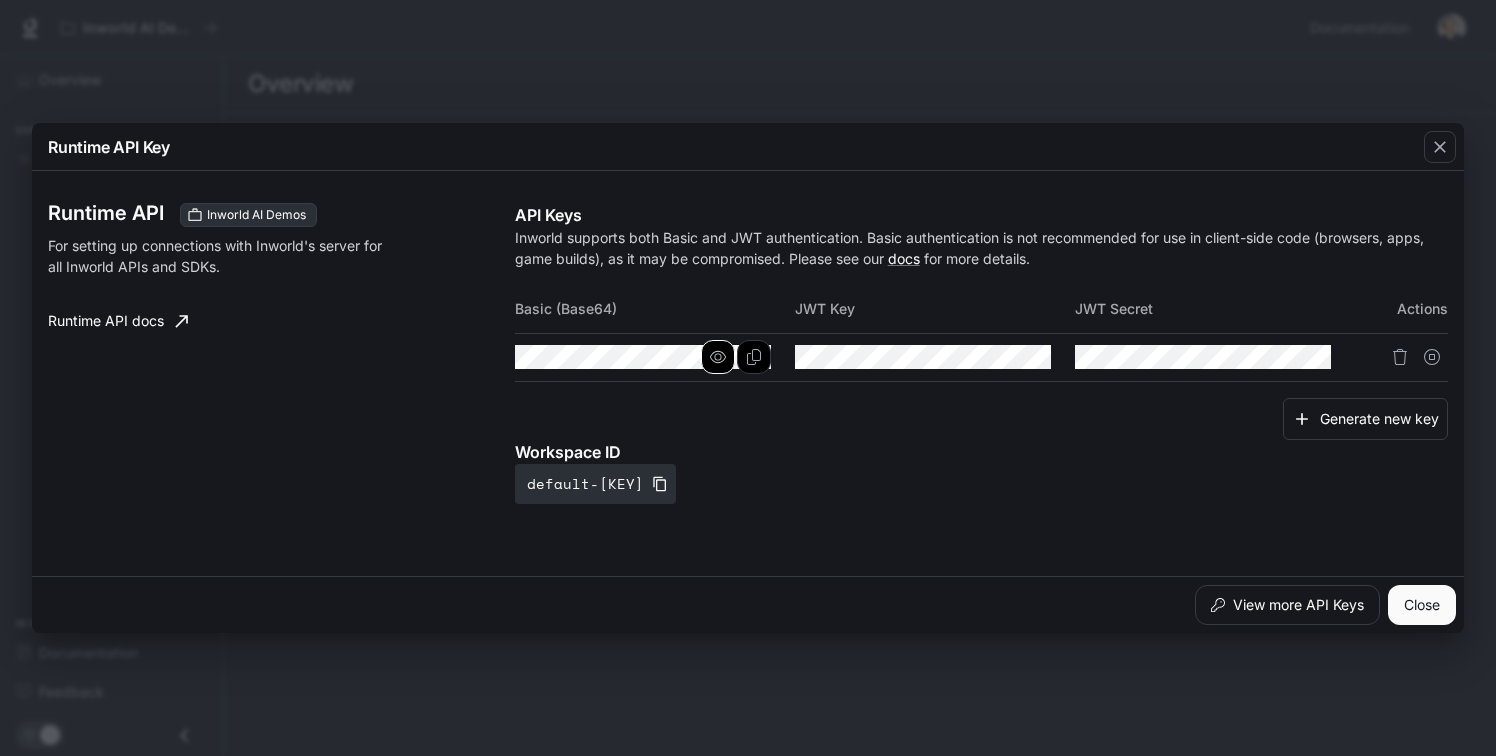 click 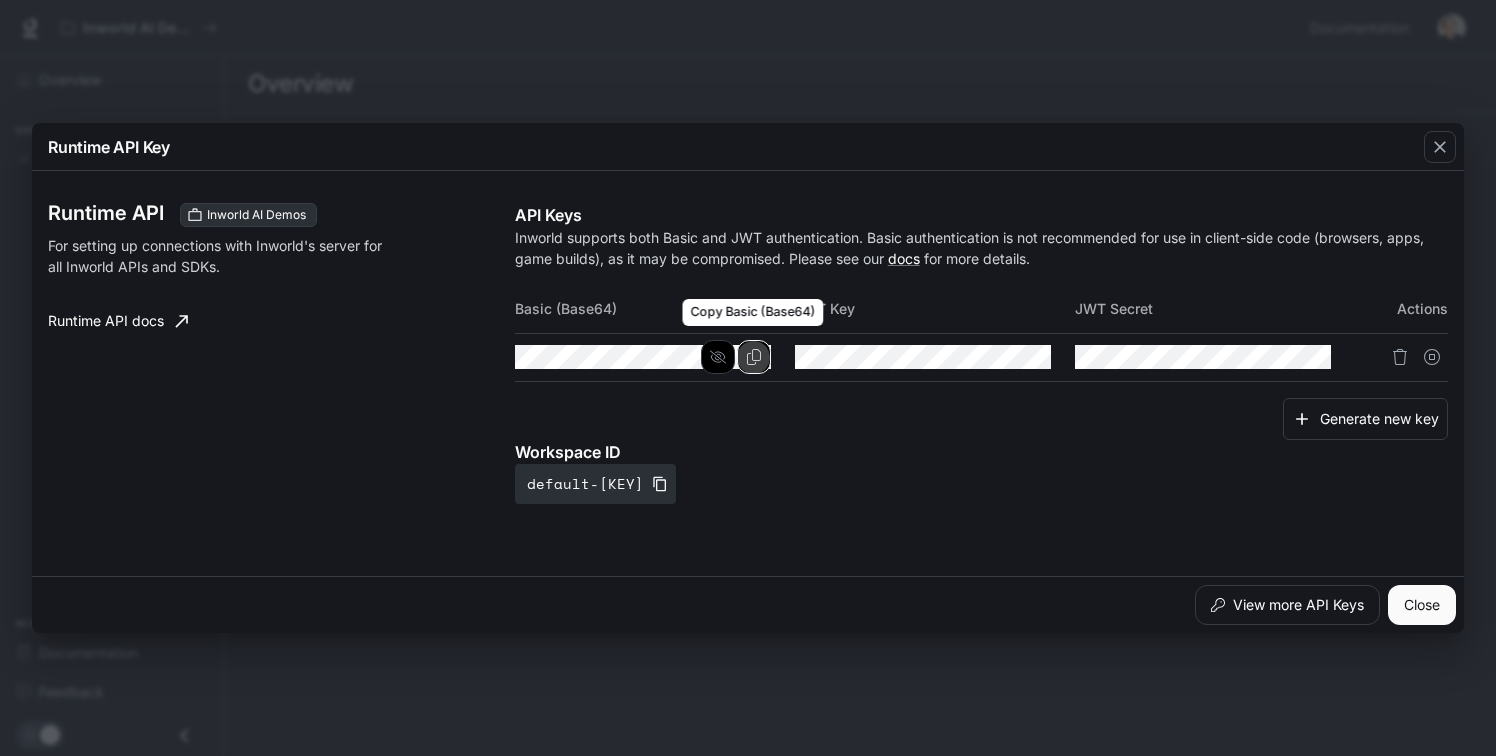 click 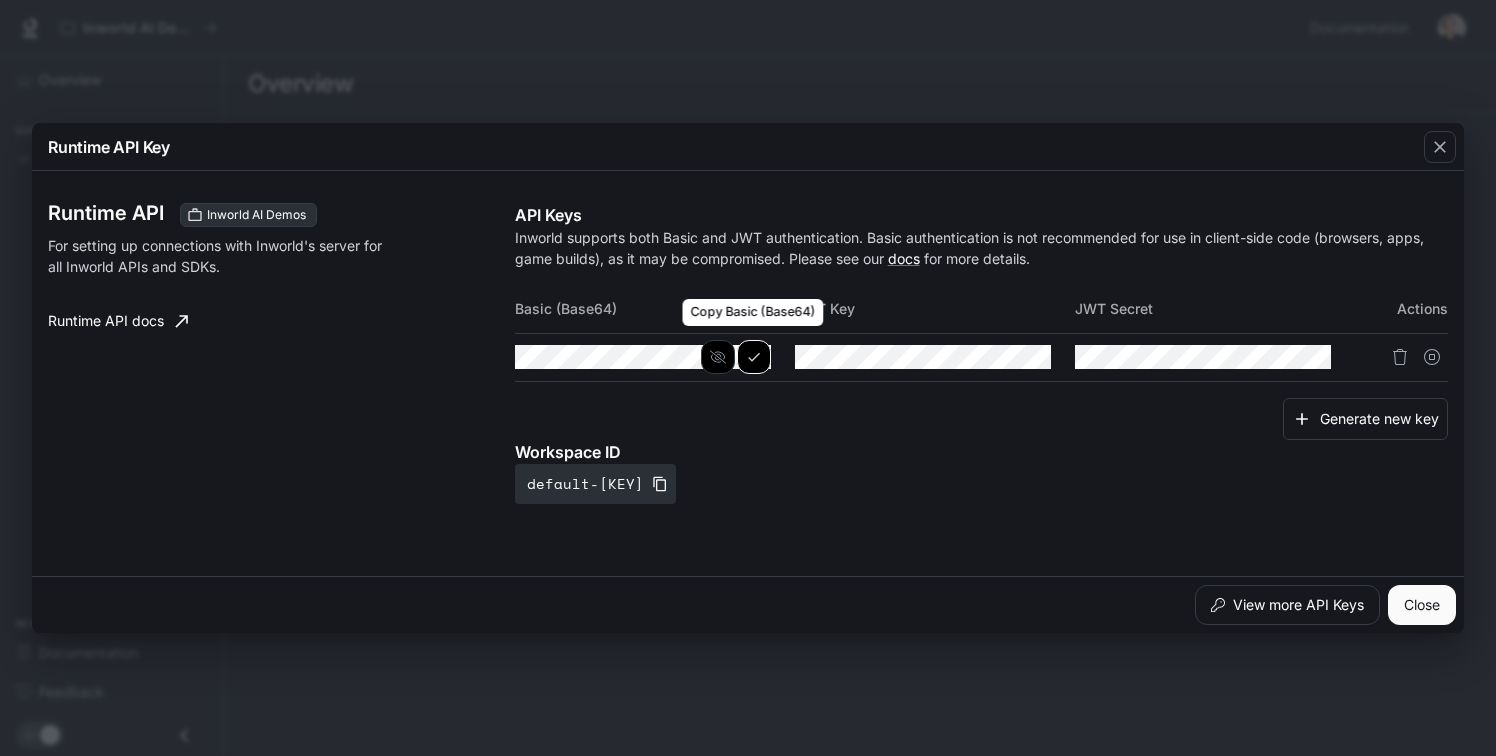 type 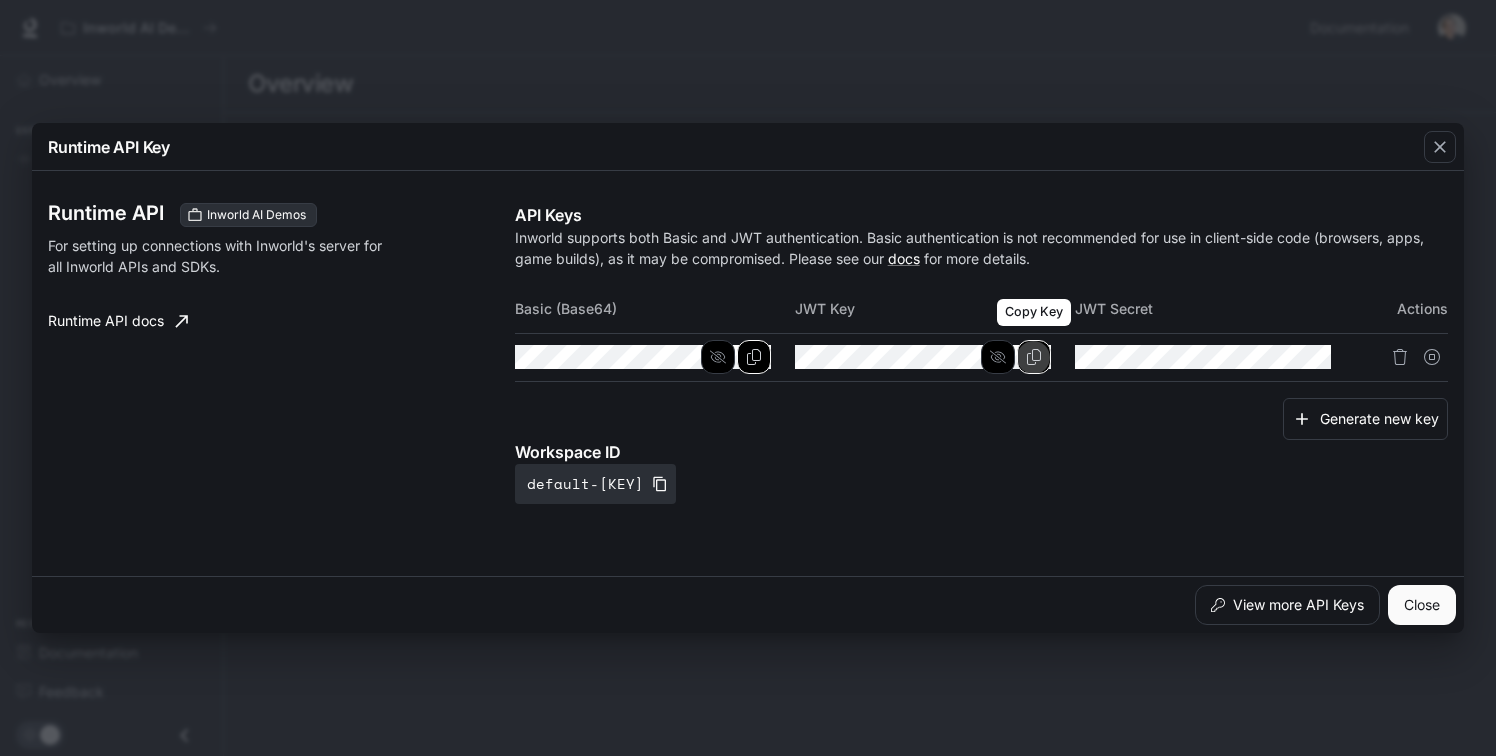 click 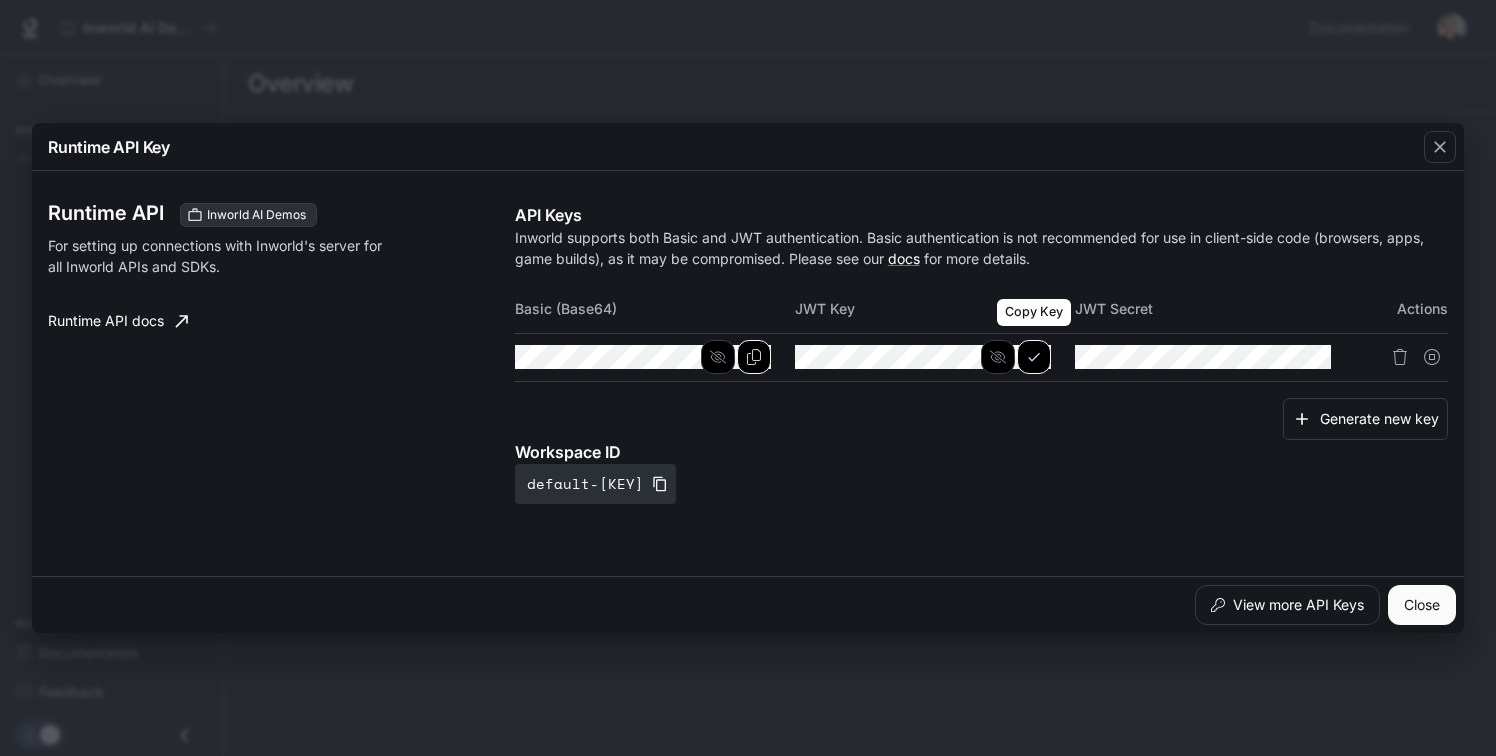 type 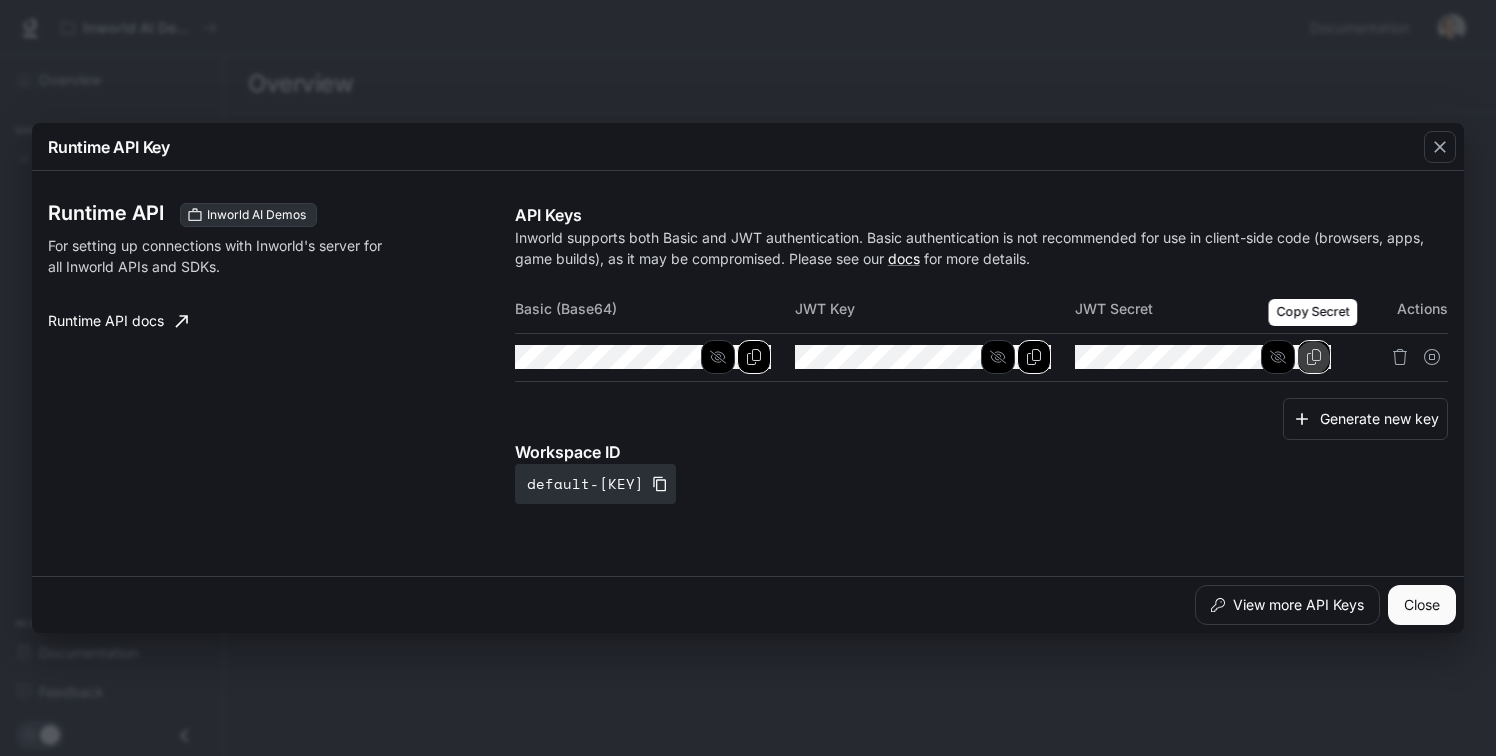 click at bounding box center (1314, 357) 